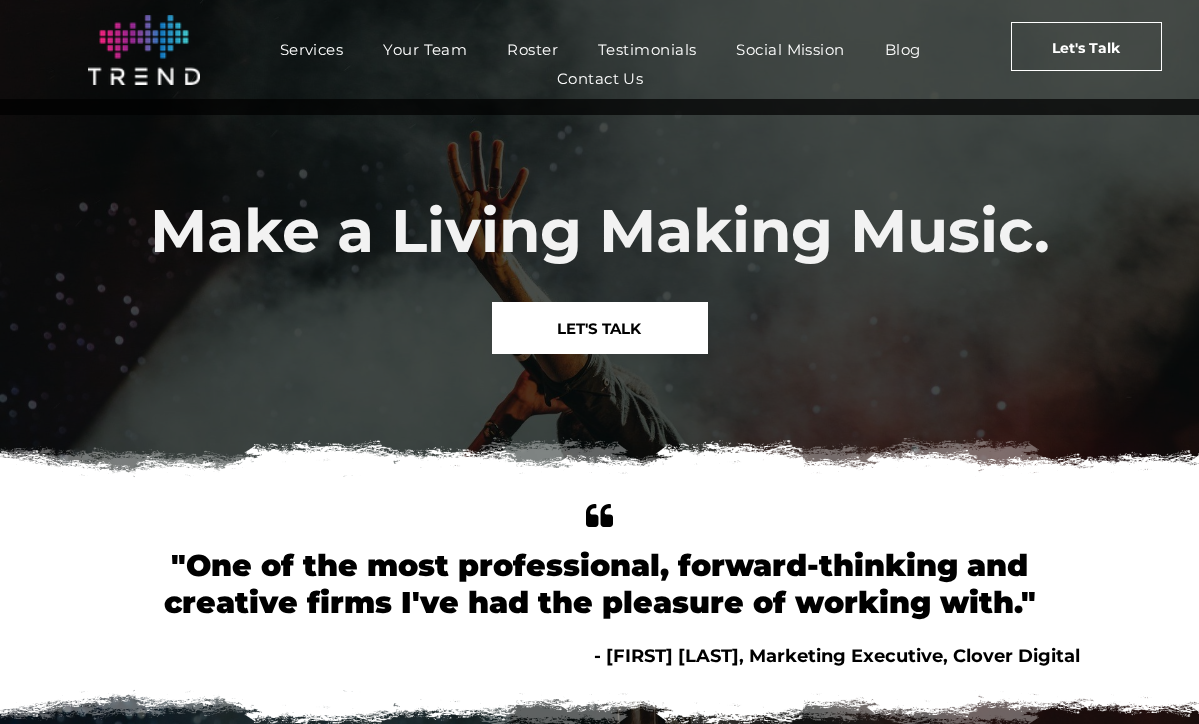 scroll, scrollTop: 0, scrollLeft: 0, axis: both 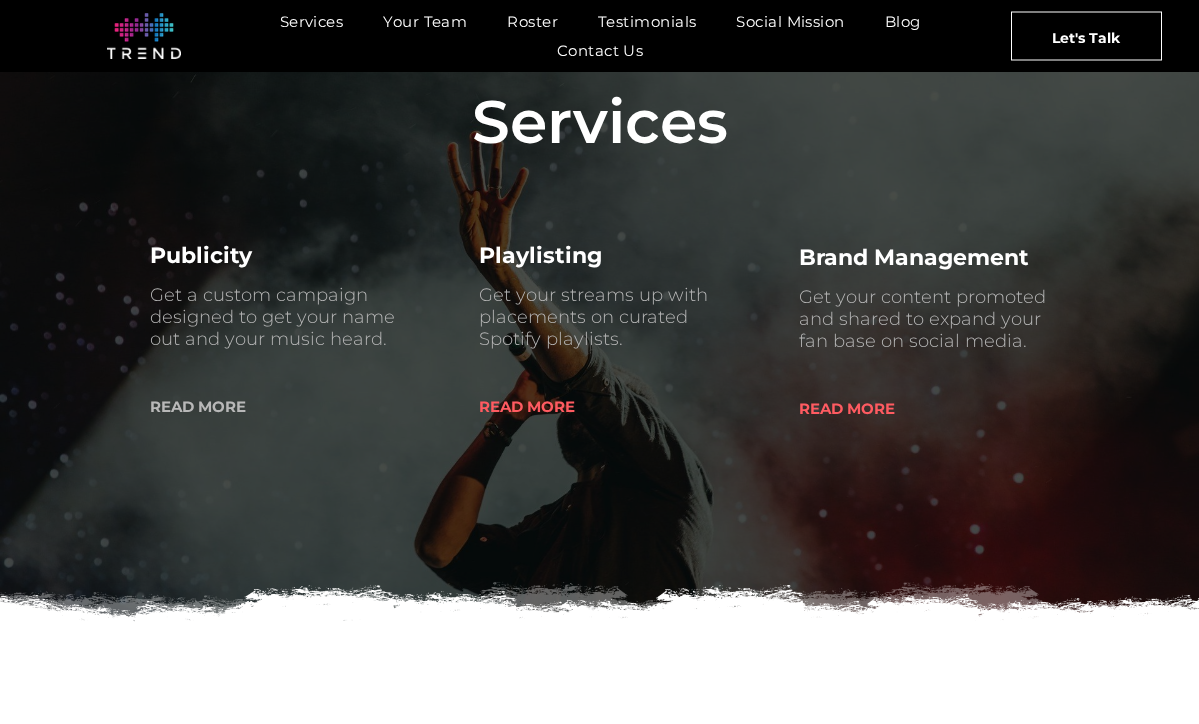 click on "READ MORE" at bounding box center [198, 406] 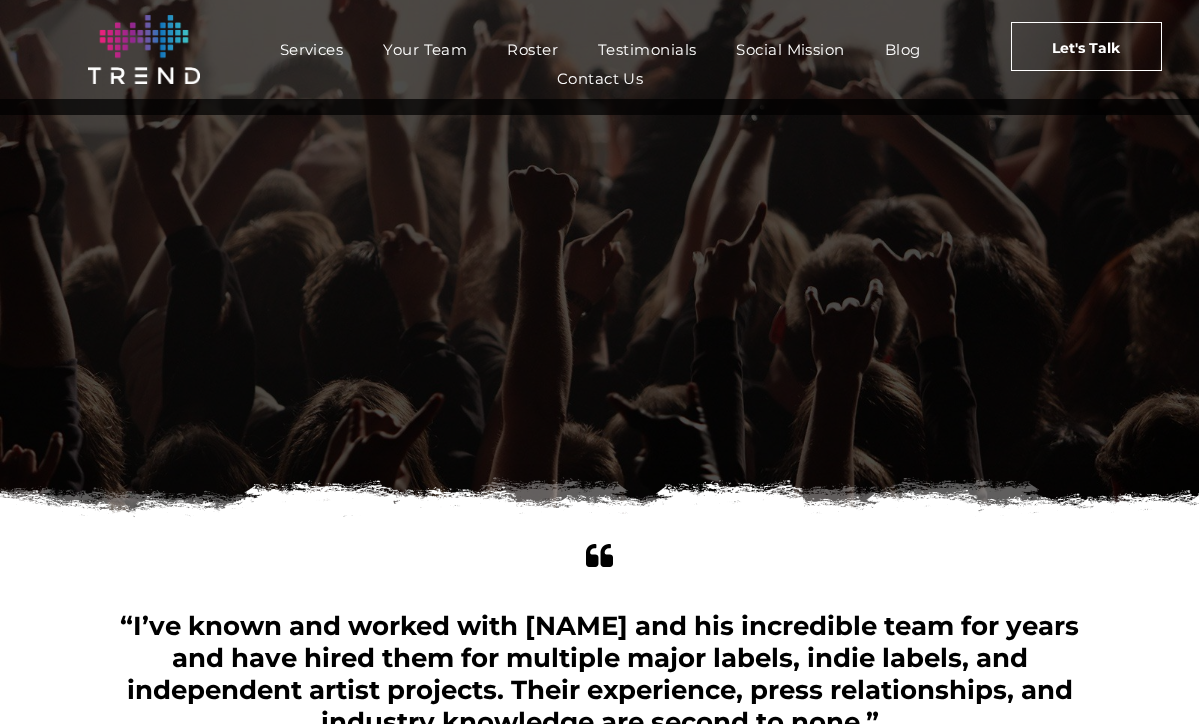 scroll, scrollTop: 0, scrollLeft: 0, axis: both 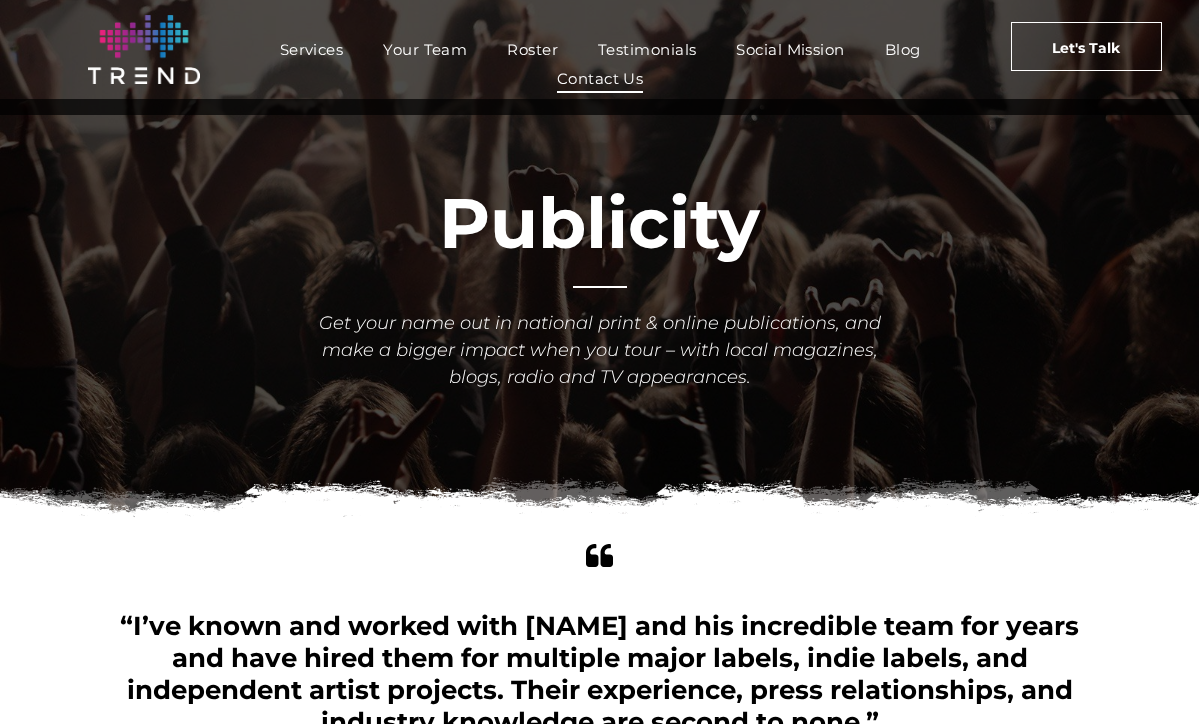 click on "Contact Us" at bounding box center (600, 78) 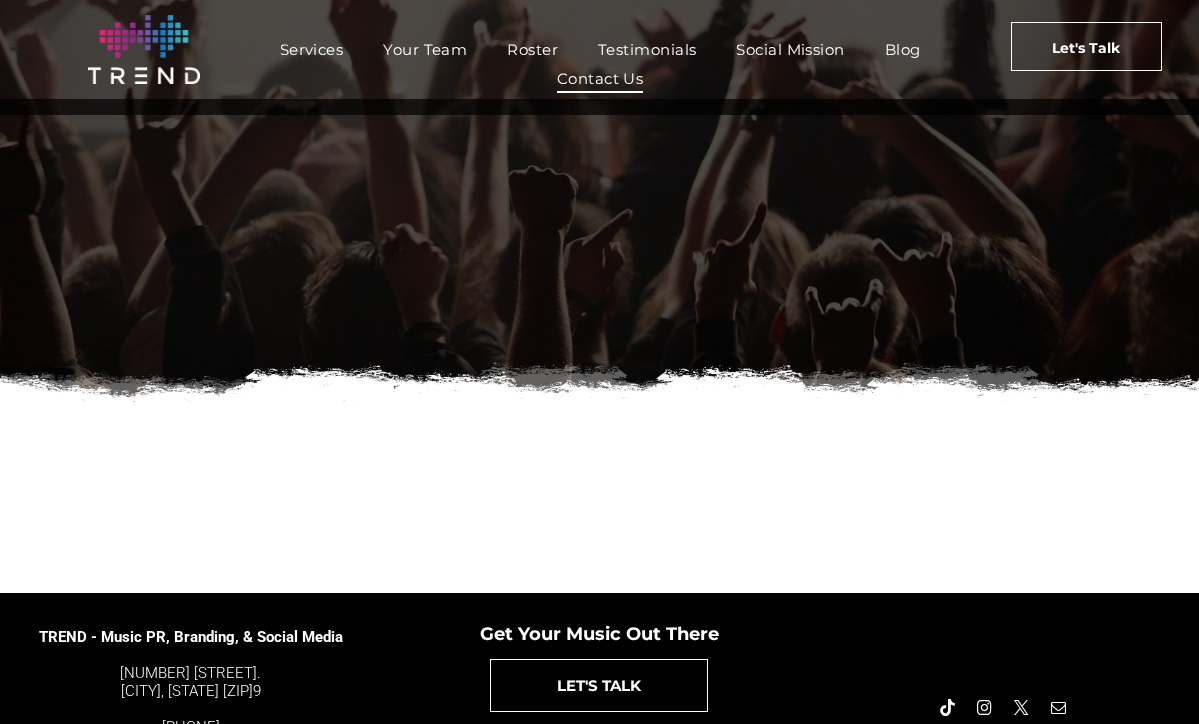 scroll, scrollTop: 56, scrollLeft: 0, axis: vertical 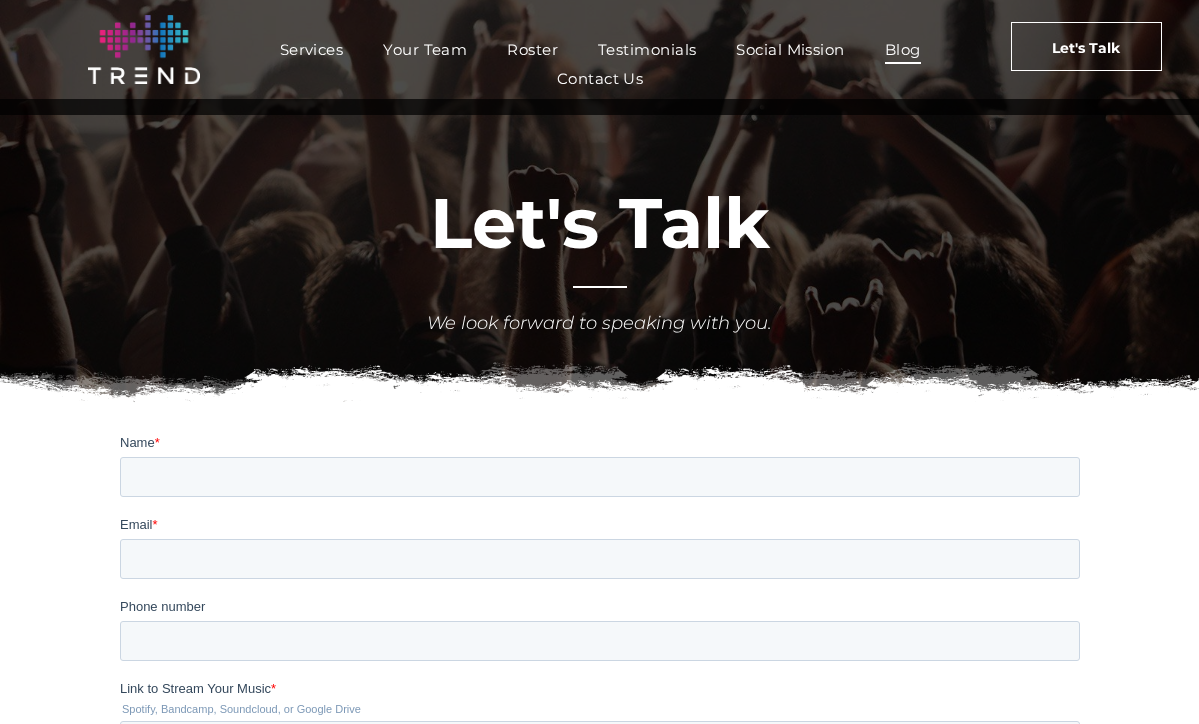 click on "Blog" at bounding box center [903, 49] 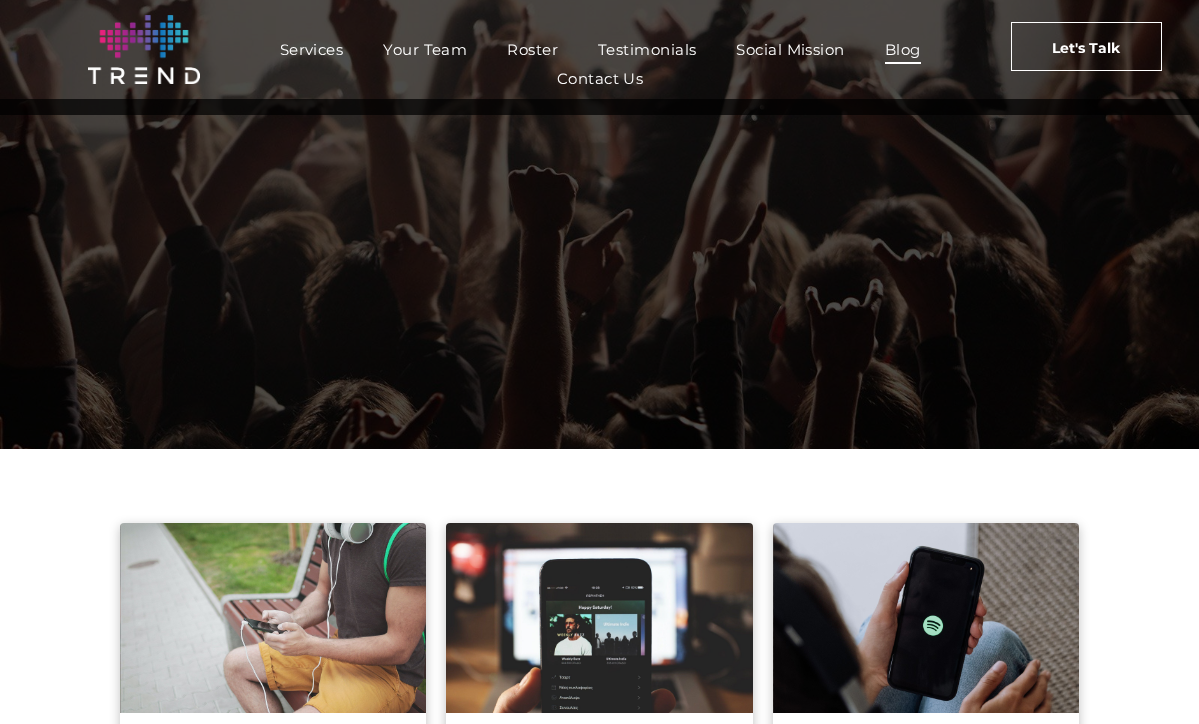scroll, scrollTop: 0, scrollLeft: 0, axis: both 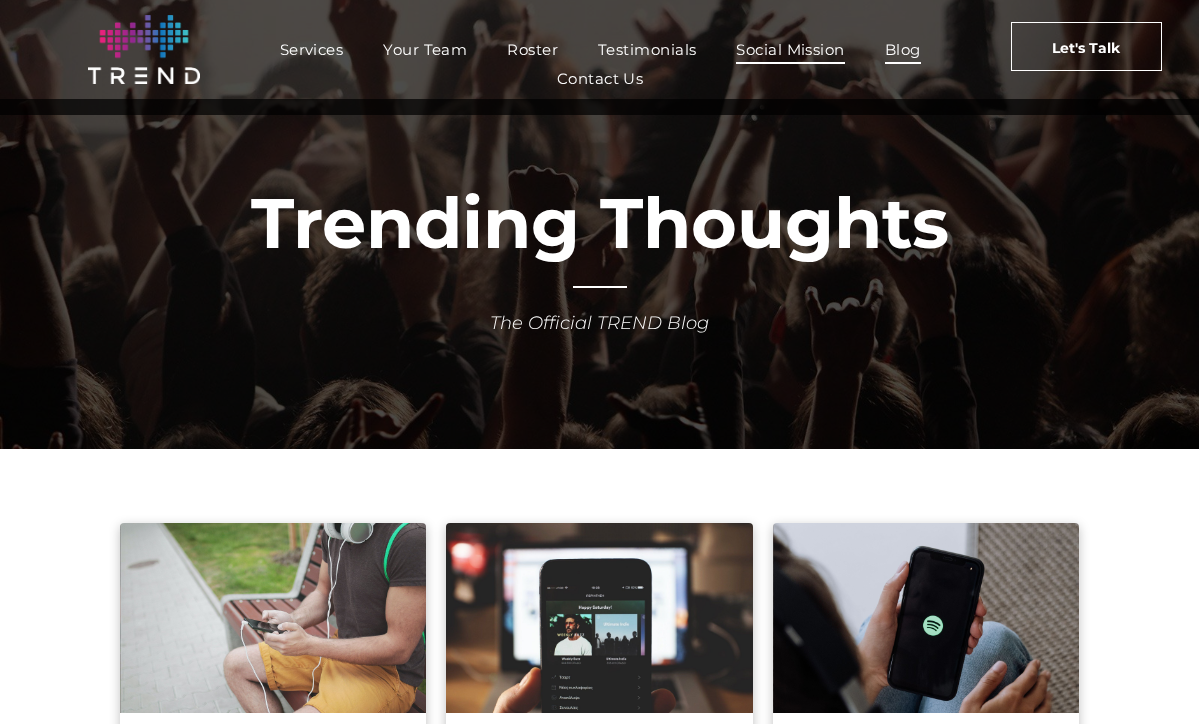 click on "Social Mission" at bounding box center (790, 49) 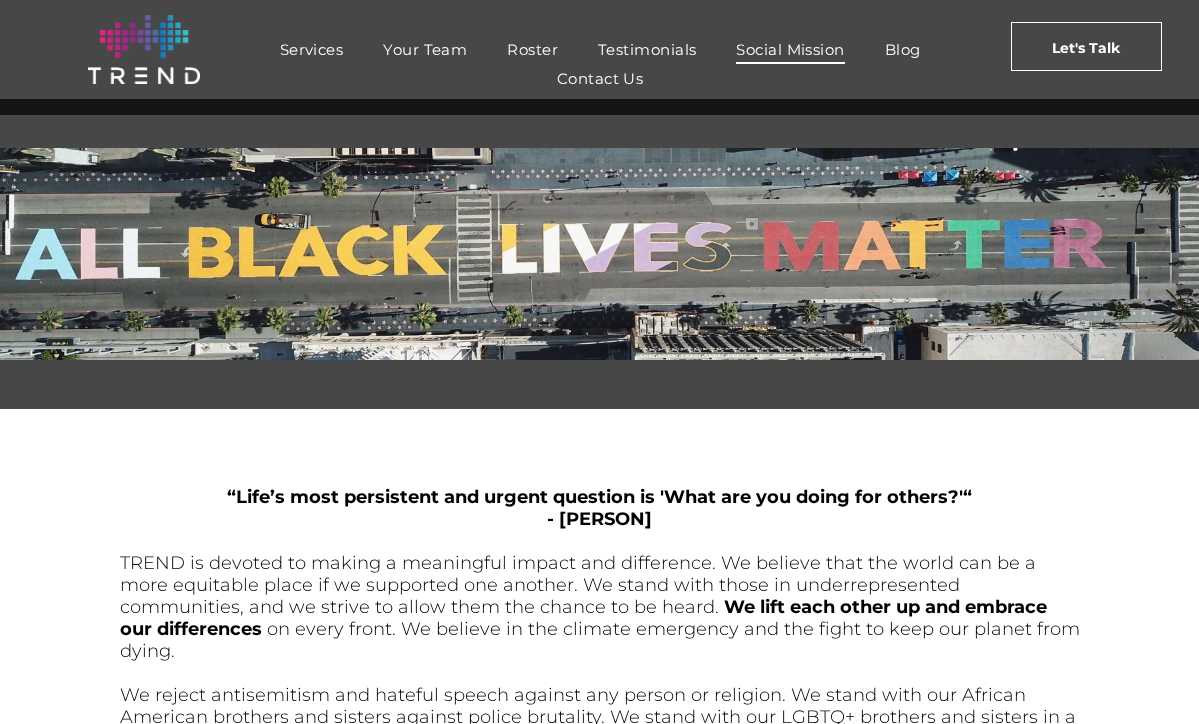 scroll, scrollTop: 0, scrollLeft: 0, axis: both 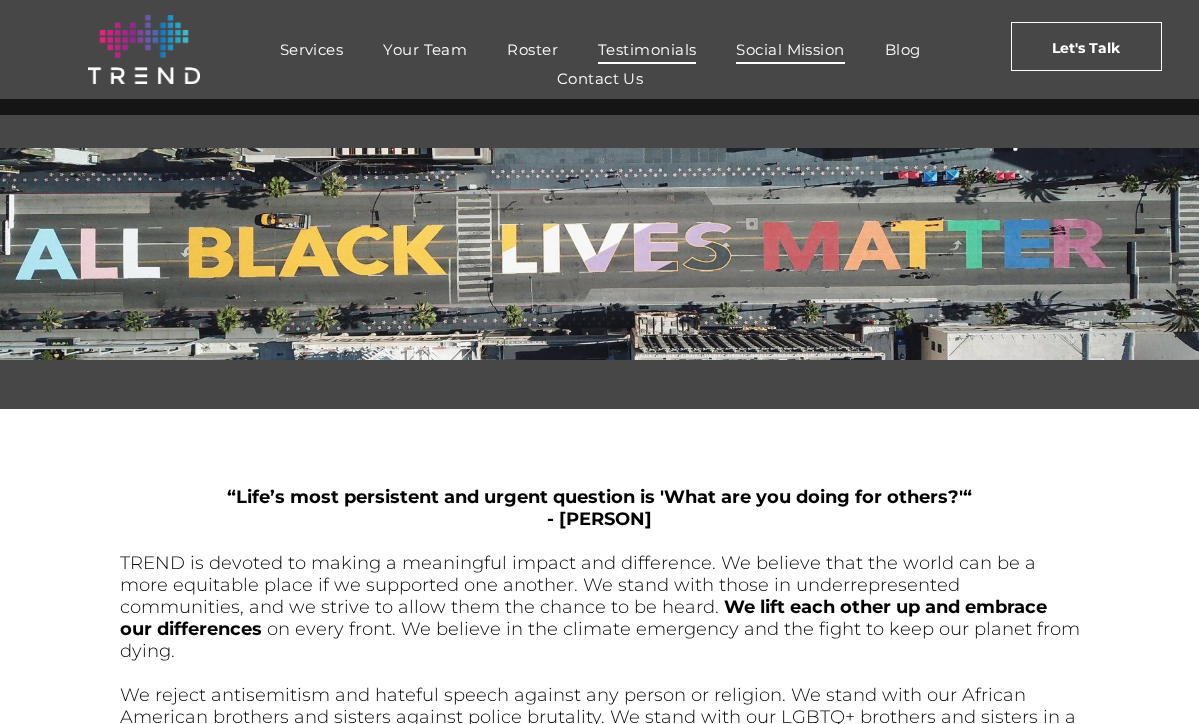 click on "Testimonials" at bounding box center [647, 49] 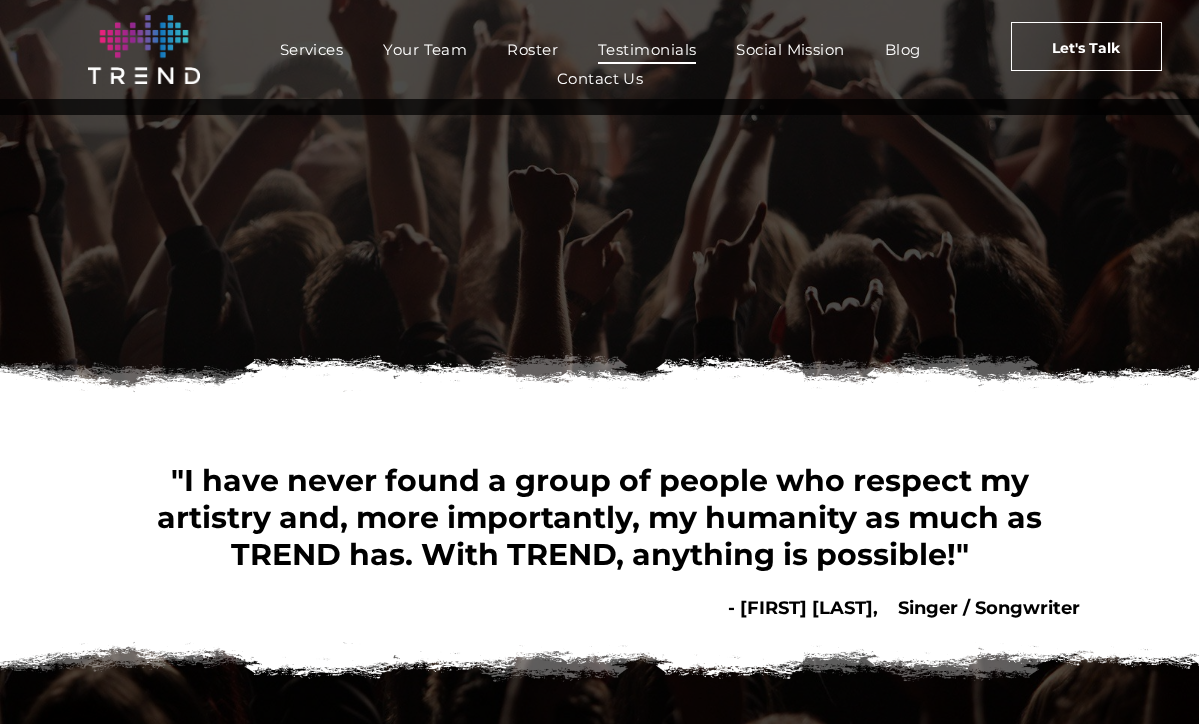 scroll, scrollTop: 0, scrollLeft: 0, axis: both 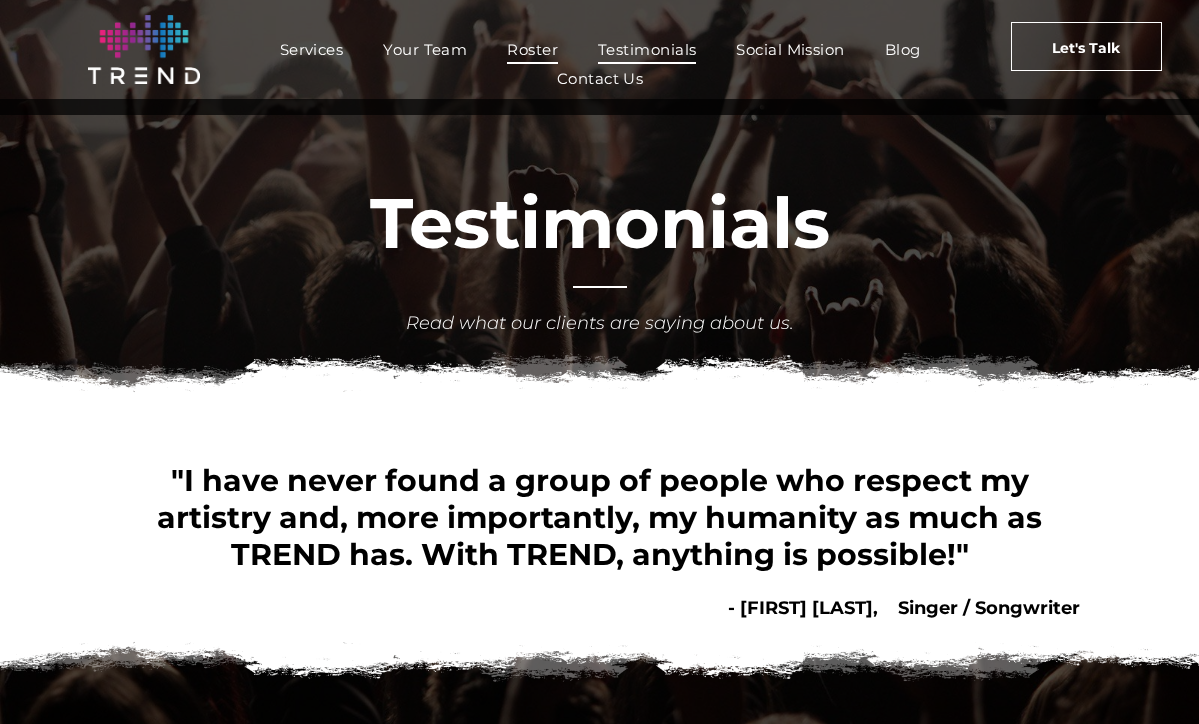 click on "Roster" at bounding box center (532, 49) 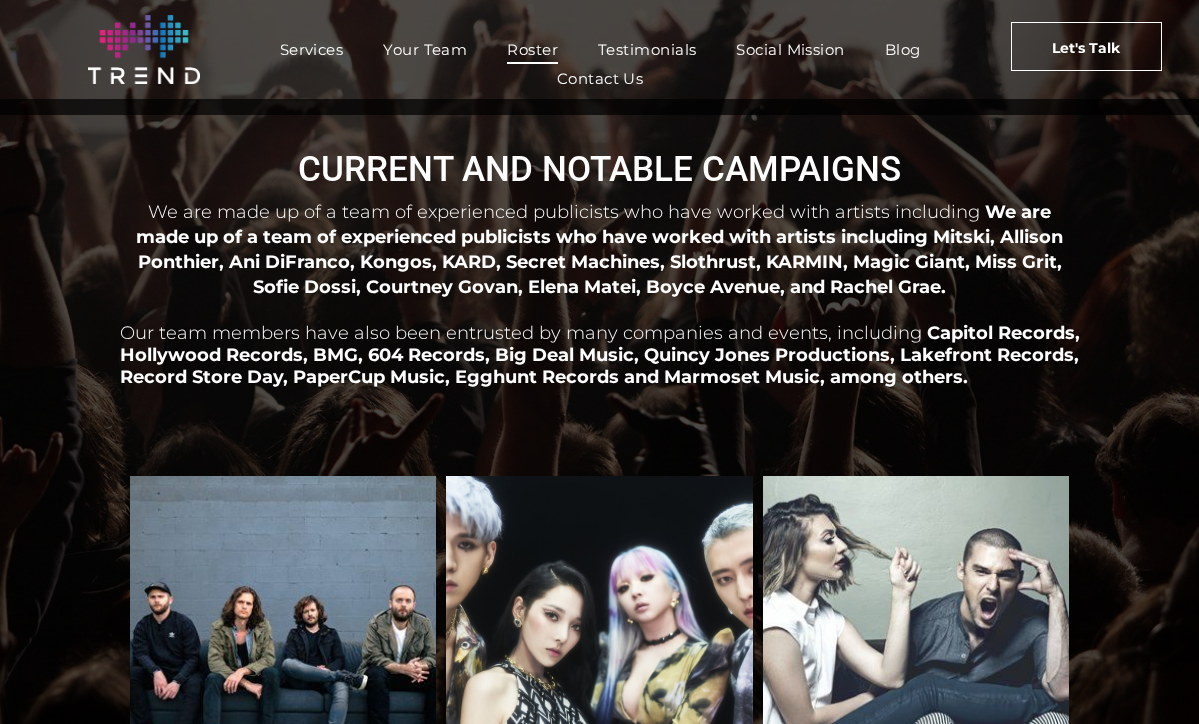 scroll, scrollTop: 0, scrollLeft: 0, axis: both 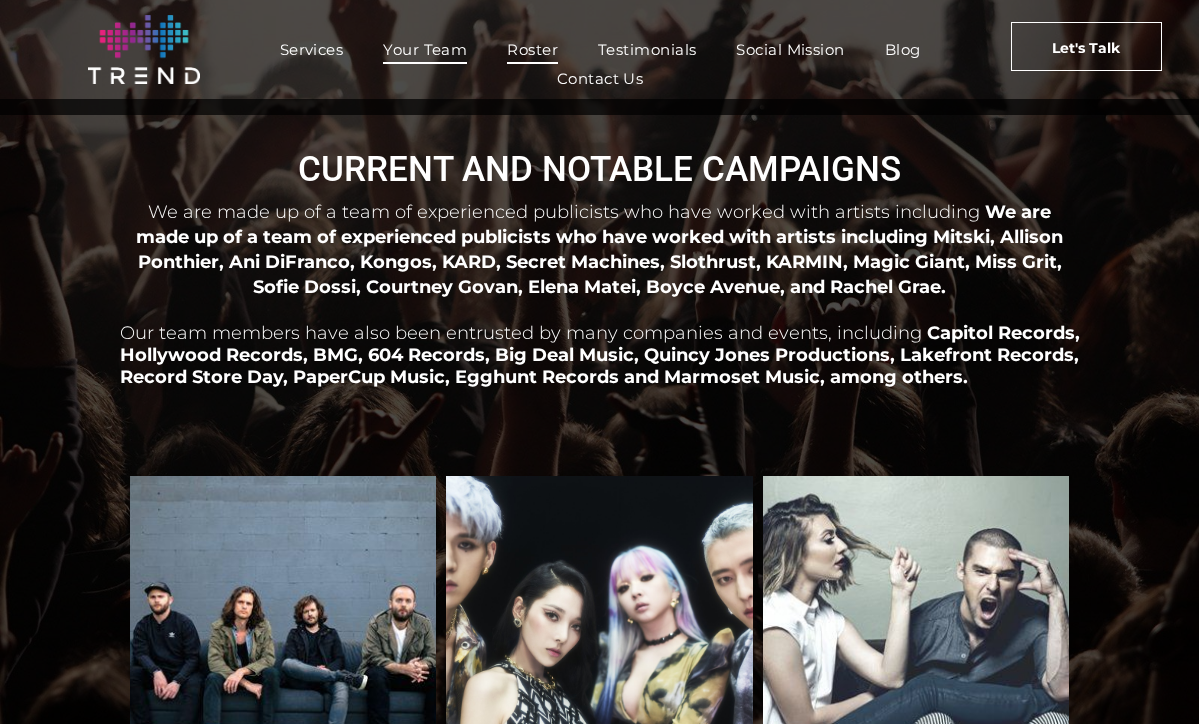 click on "Your Team" at bounding box center (425, 49) 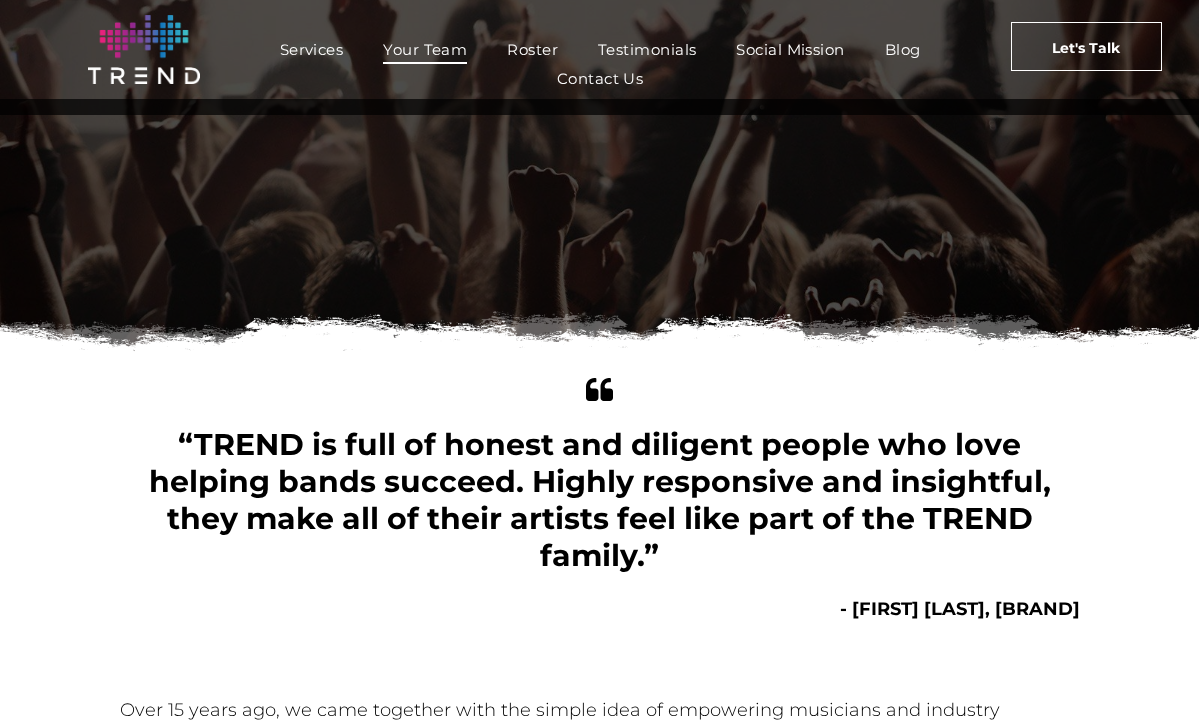 scroll, scrollTop: 0, scrollLeft: 0, axis: both 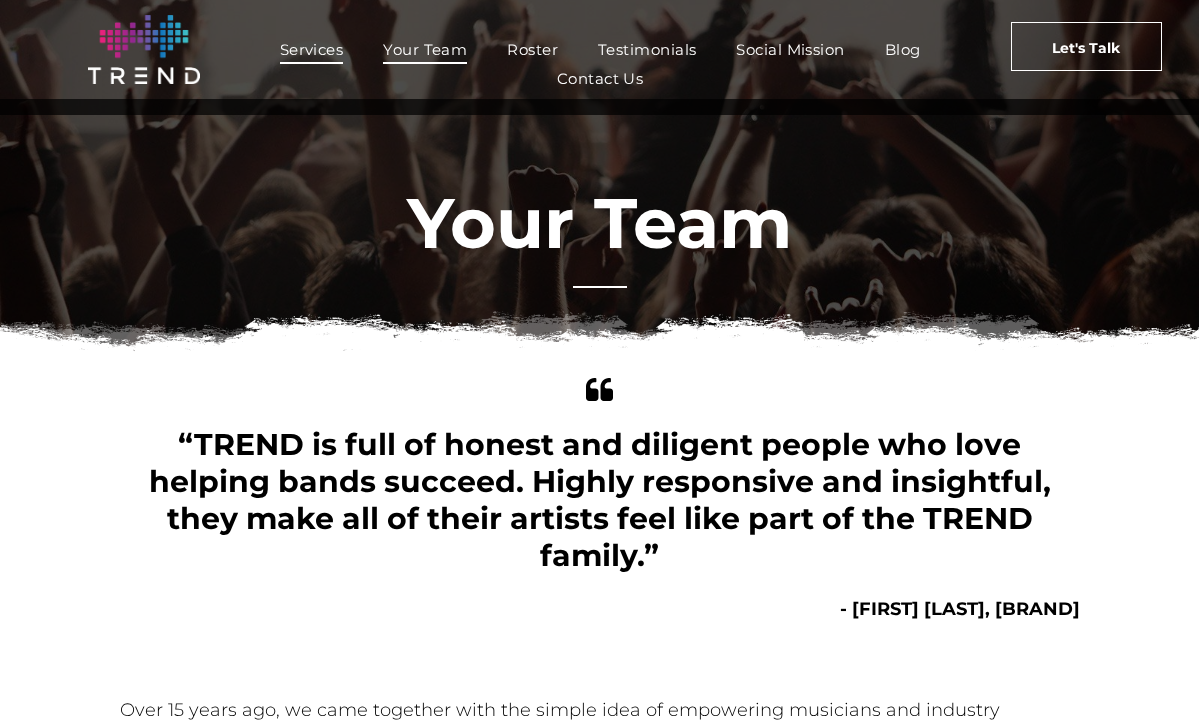 click on "Services" at bounding box center [312, 49] 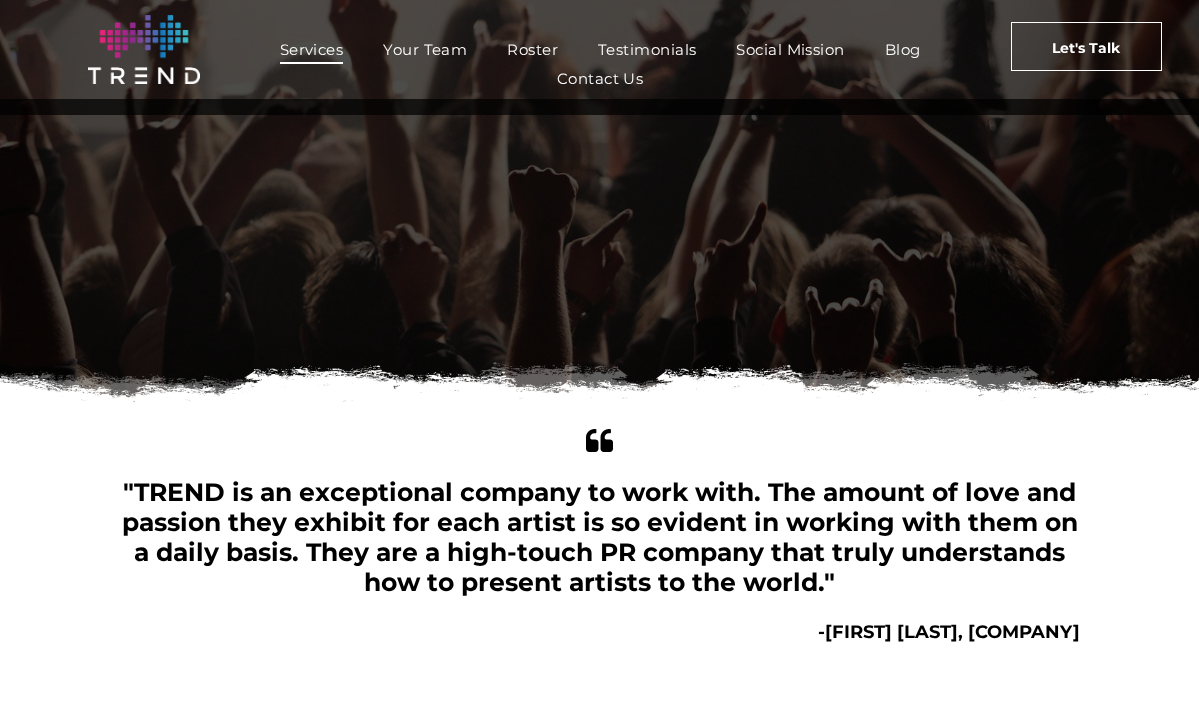 scroll, scrollTop: 0, scrollLeft: 0, axis: both 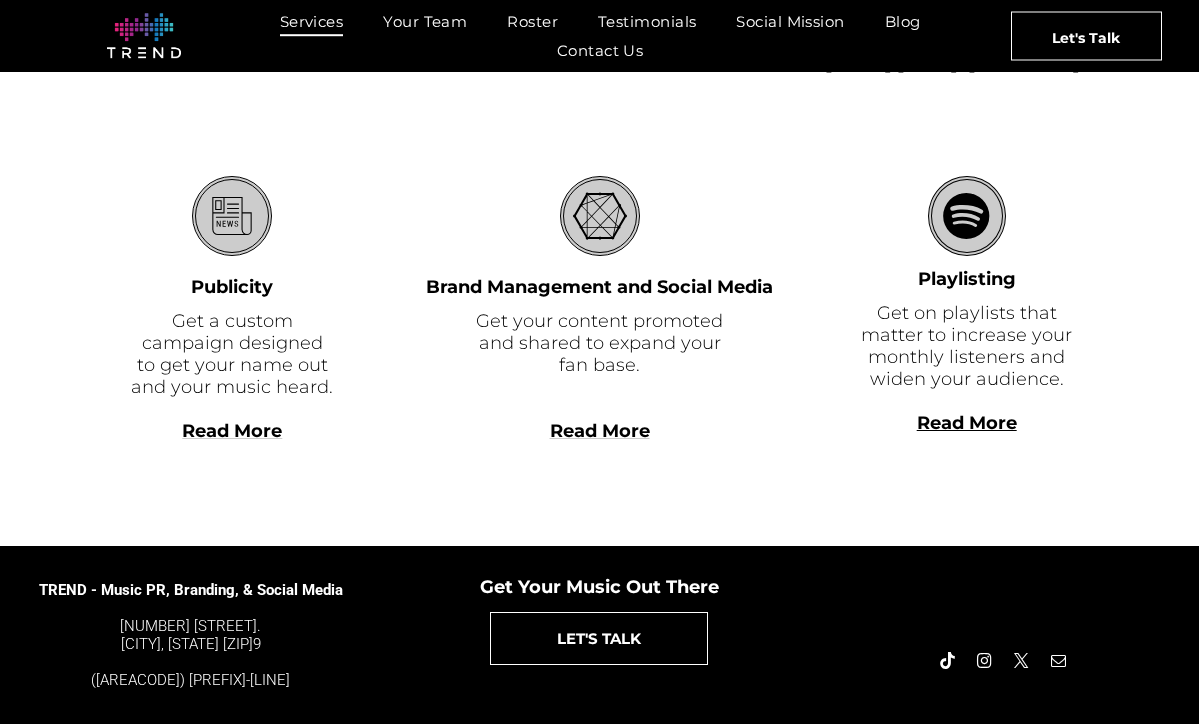 click on "Read More" at bounding box center (232, 431) 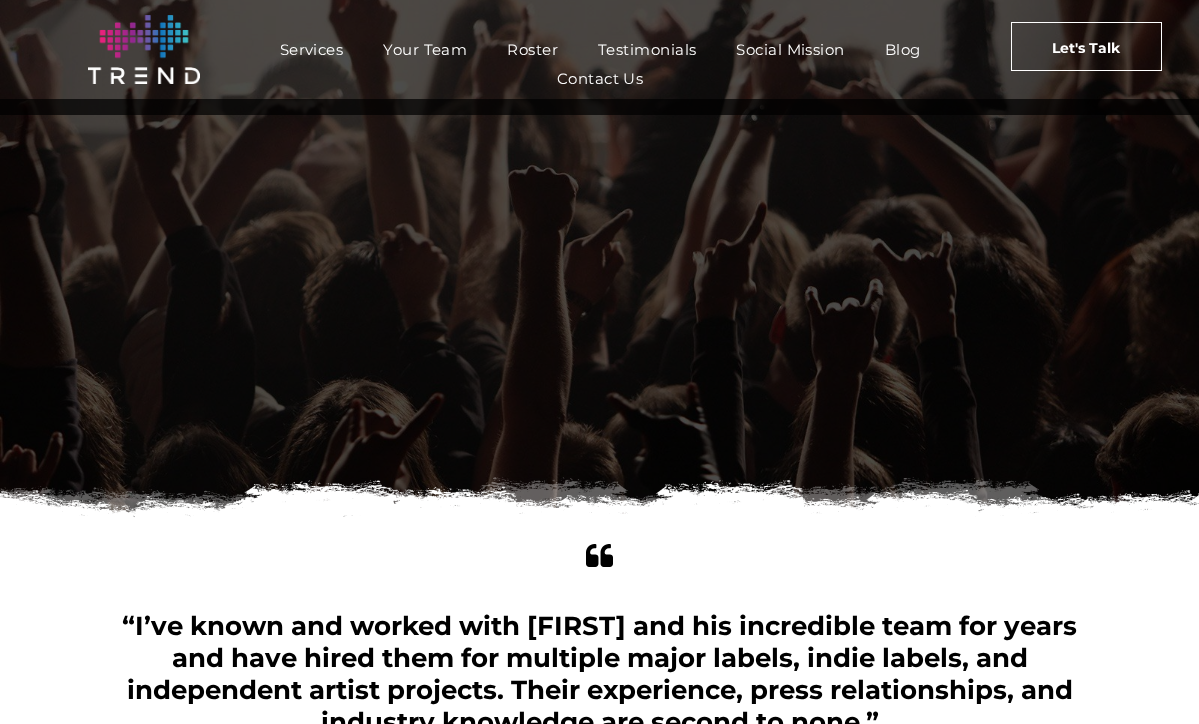 scroll, scrollTop: 0, scrollLeft: 0, axis: both 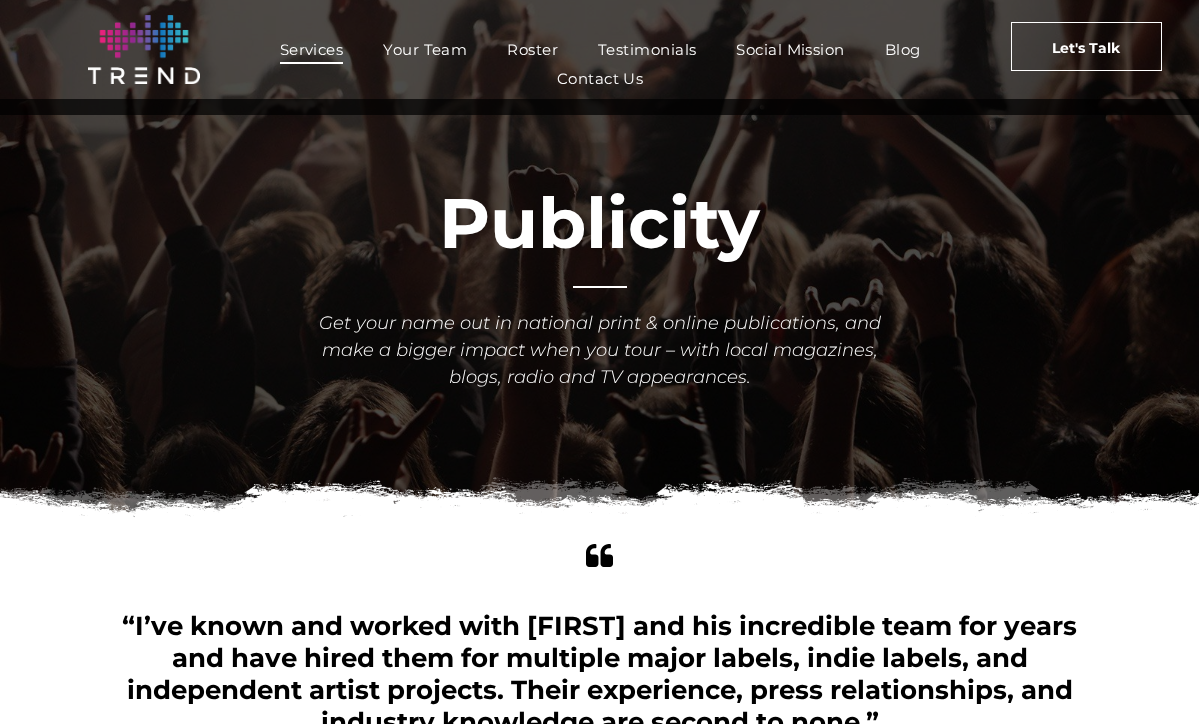 click on "Services" at bounding box center [312, 49] 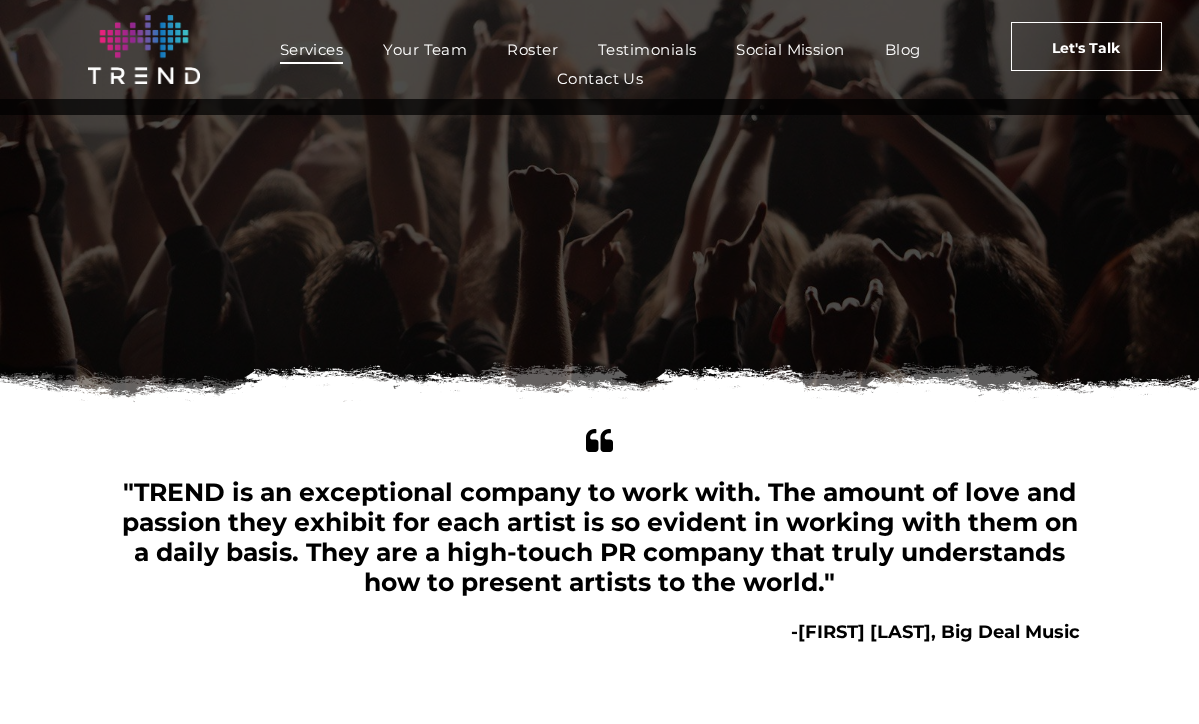 scroll, scrollTop: 0, scrollLeft: 0, axis: both 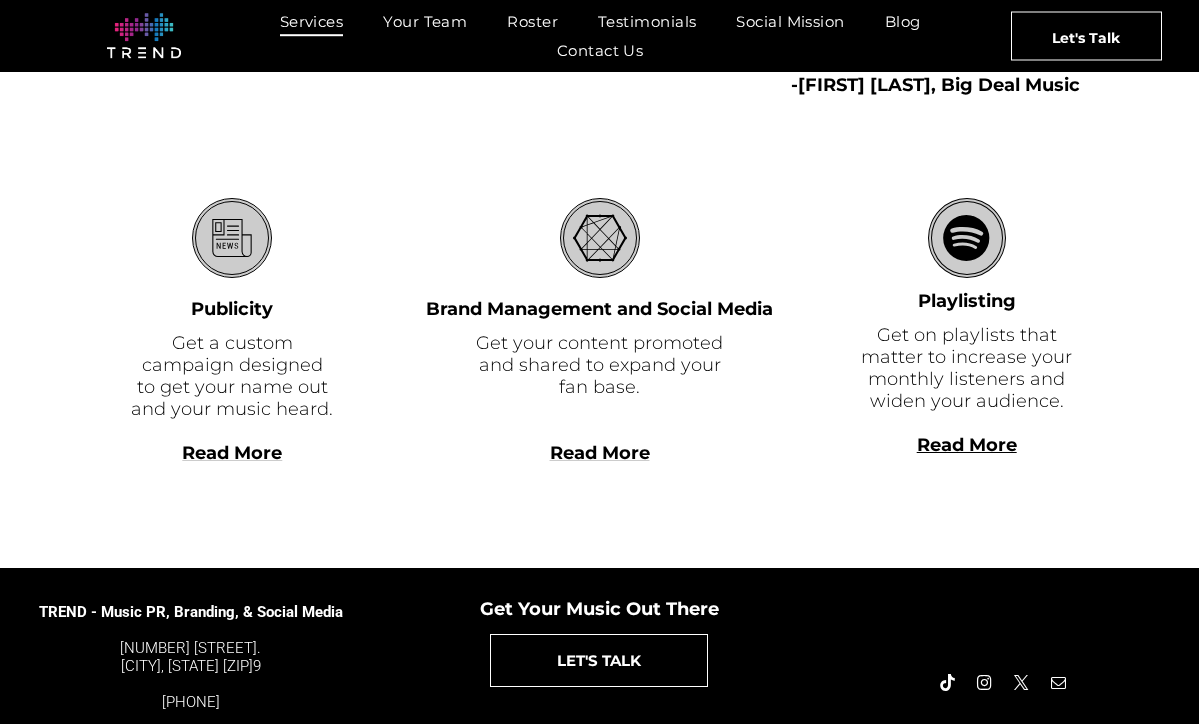click on "Read More" at bounding box center (967, 445) 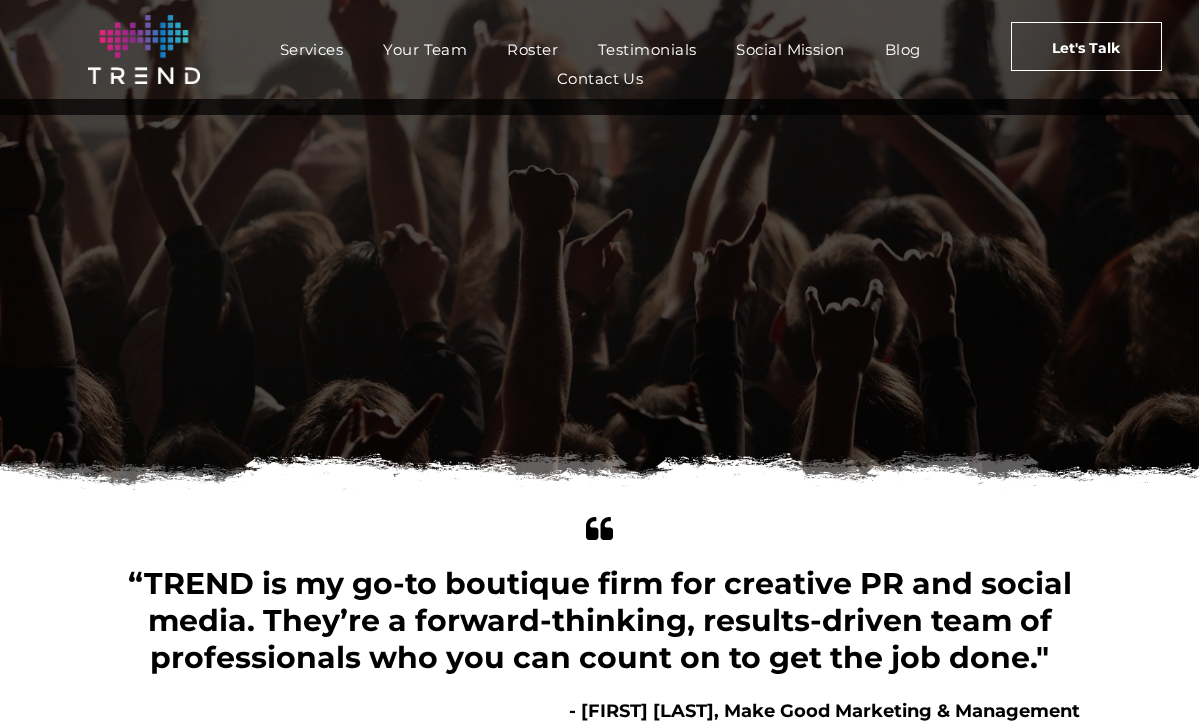 scroll, scrollTop: 0, scrollLeft: 0, axis: both 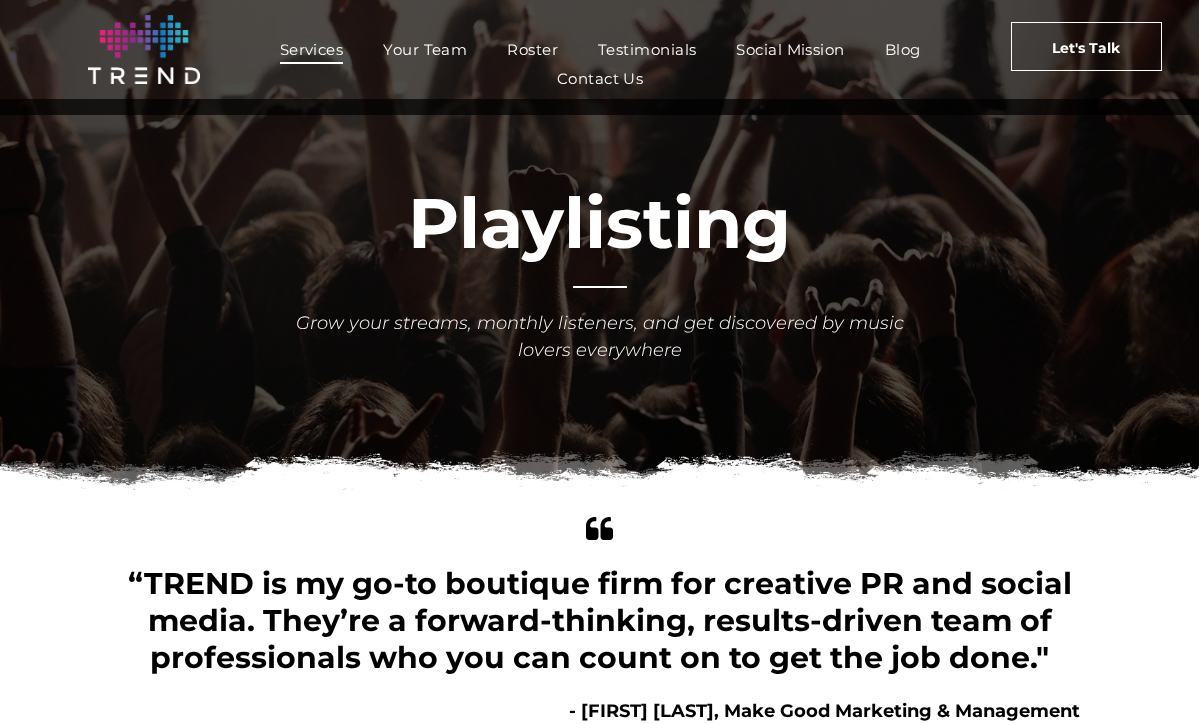 click on "Services" at bounding box center [312, 49] 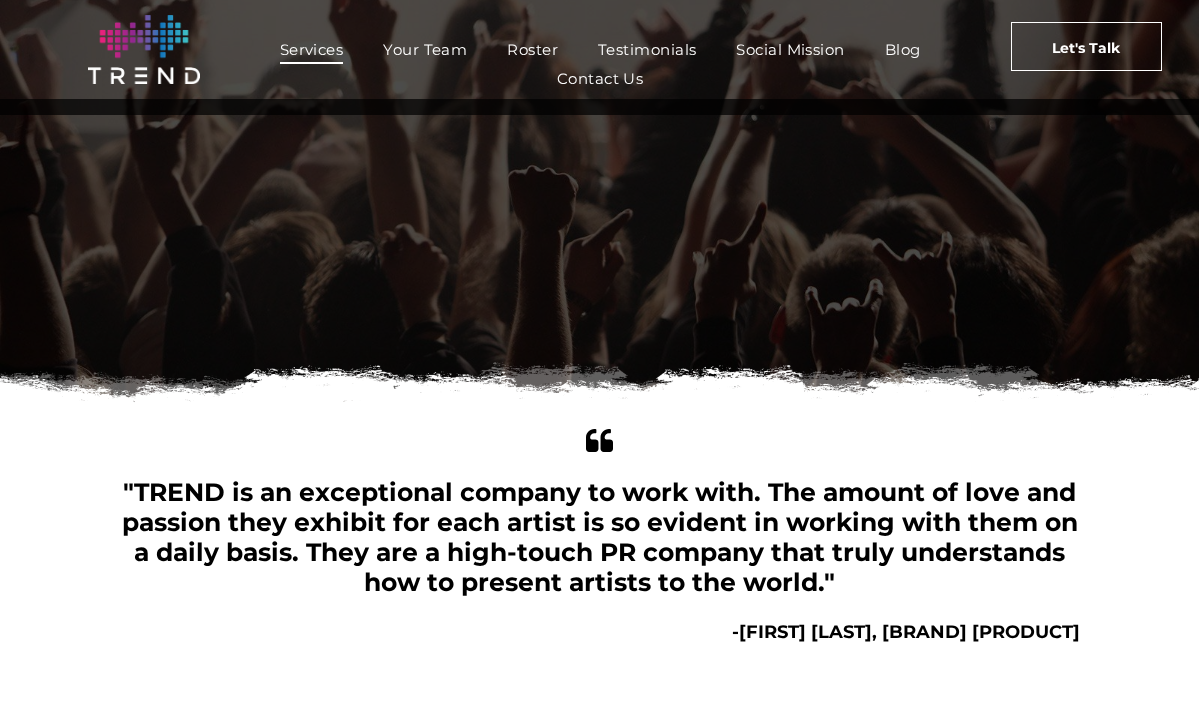 scroll, scrollTop: 0, scrollLeft: 0, axis: both 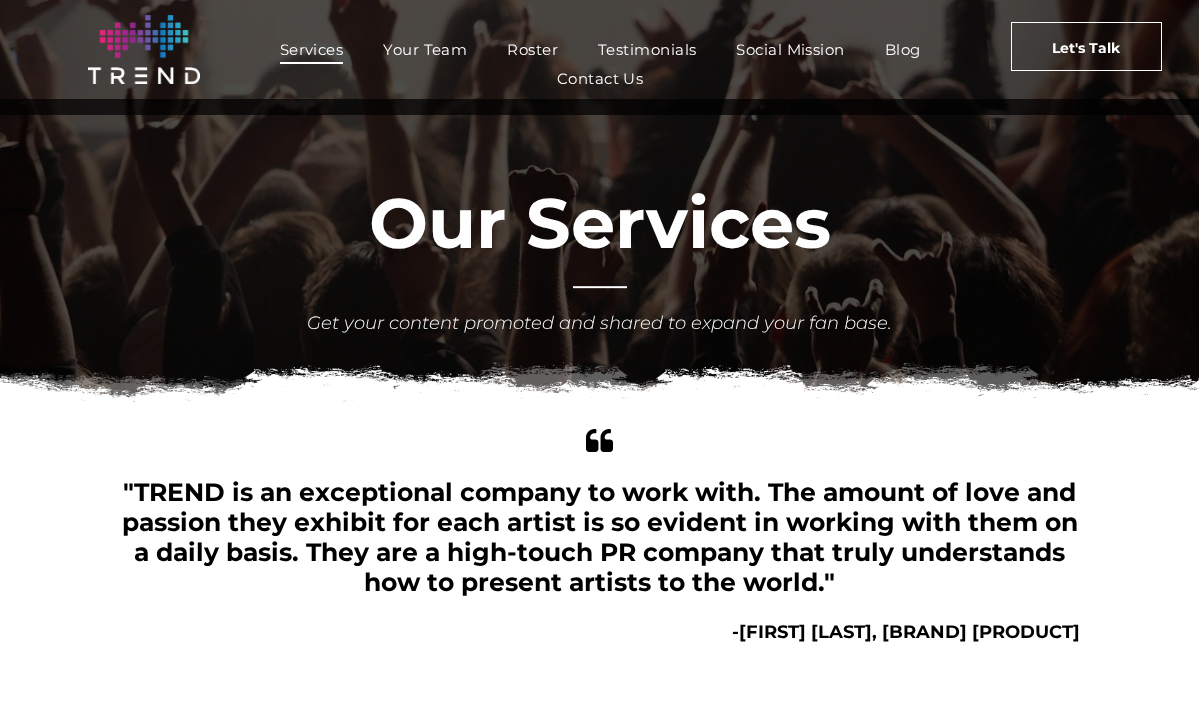 click at bounding box center (144, 49) 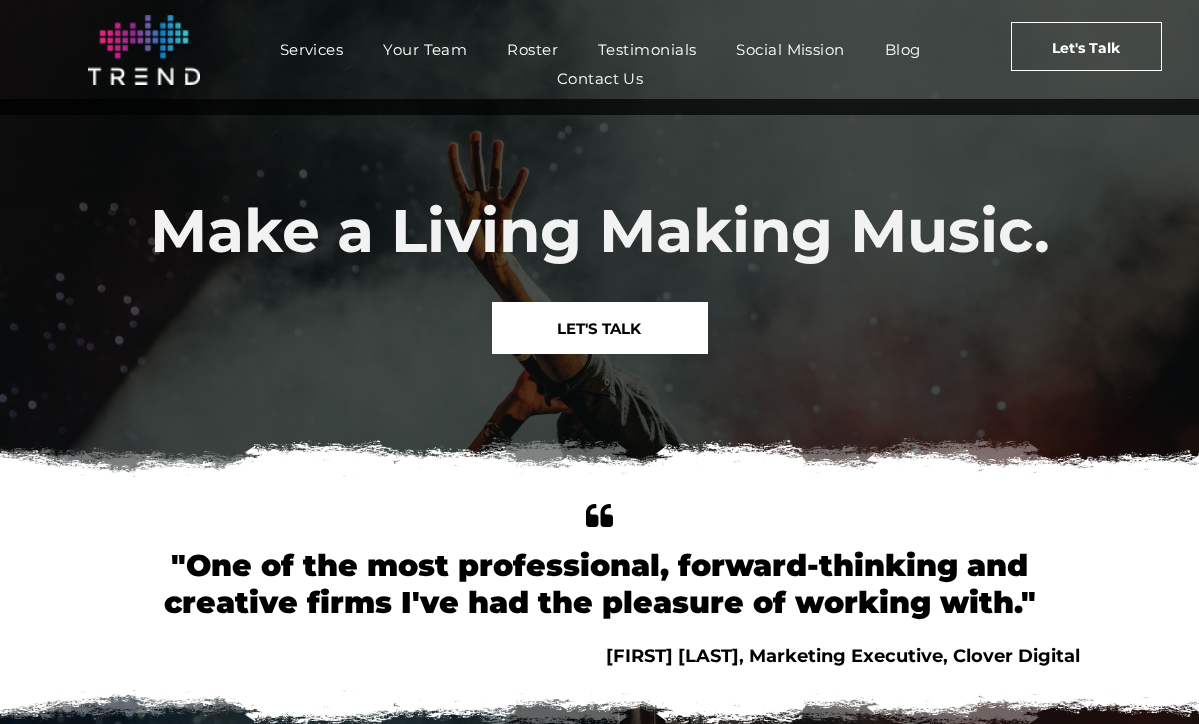 scroll, scrollTop: 0, scrollLeft: 0, axis: both 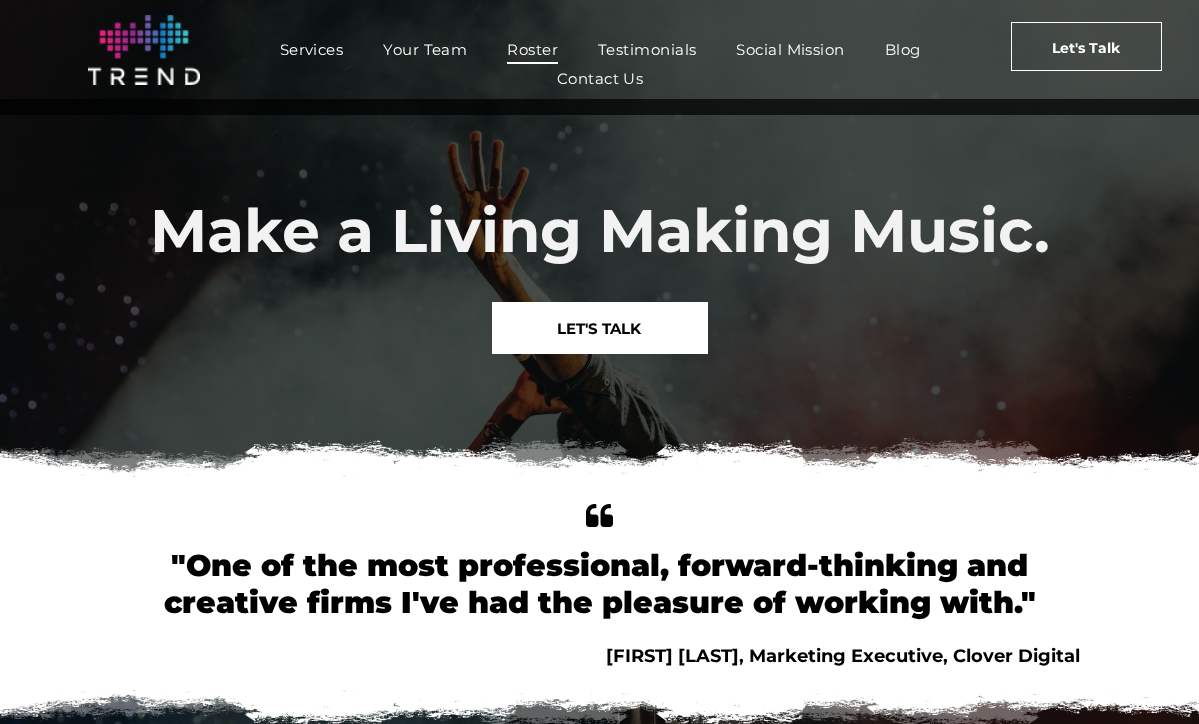 click on "Roster" at bounding box center [532, 49] 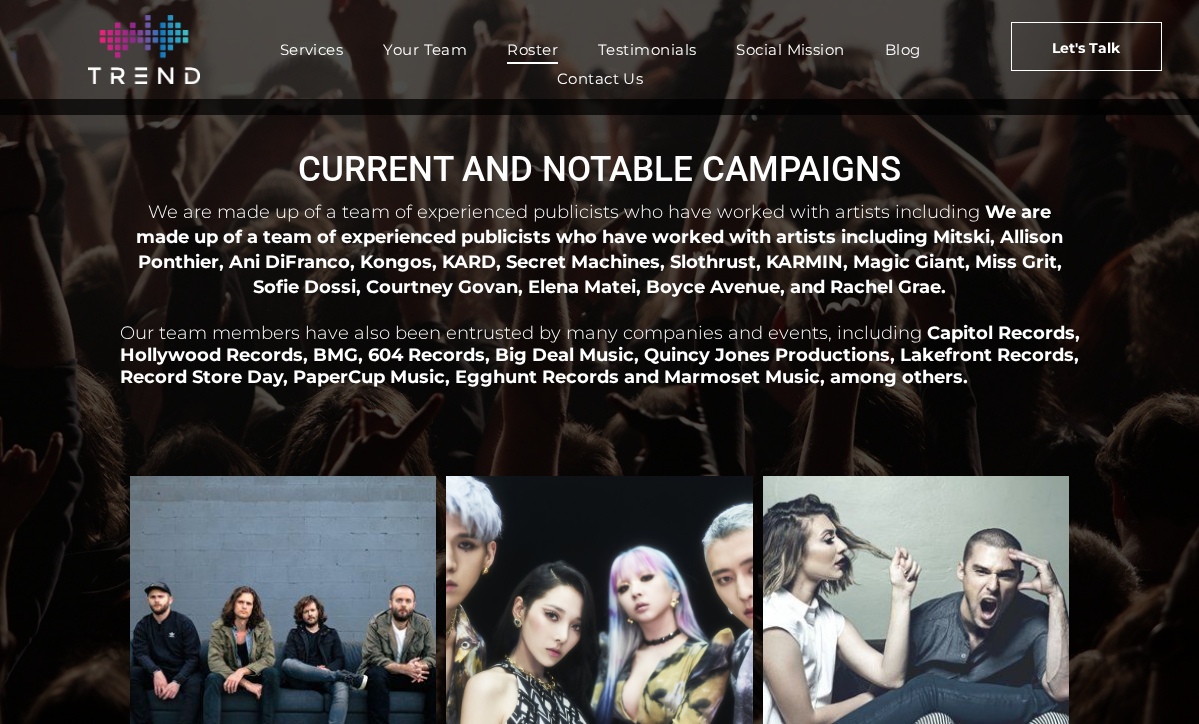 scroll, scrollTop: 238, scrollLeft: 0, axis: vertical 